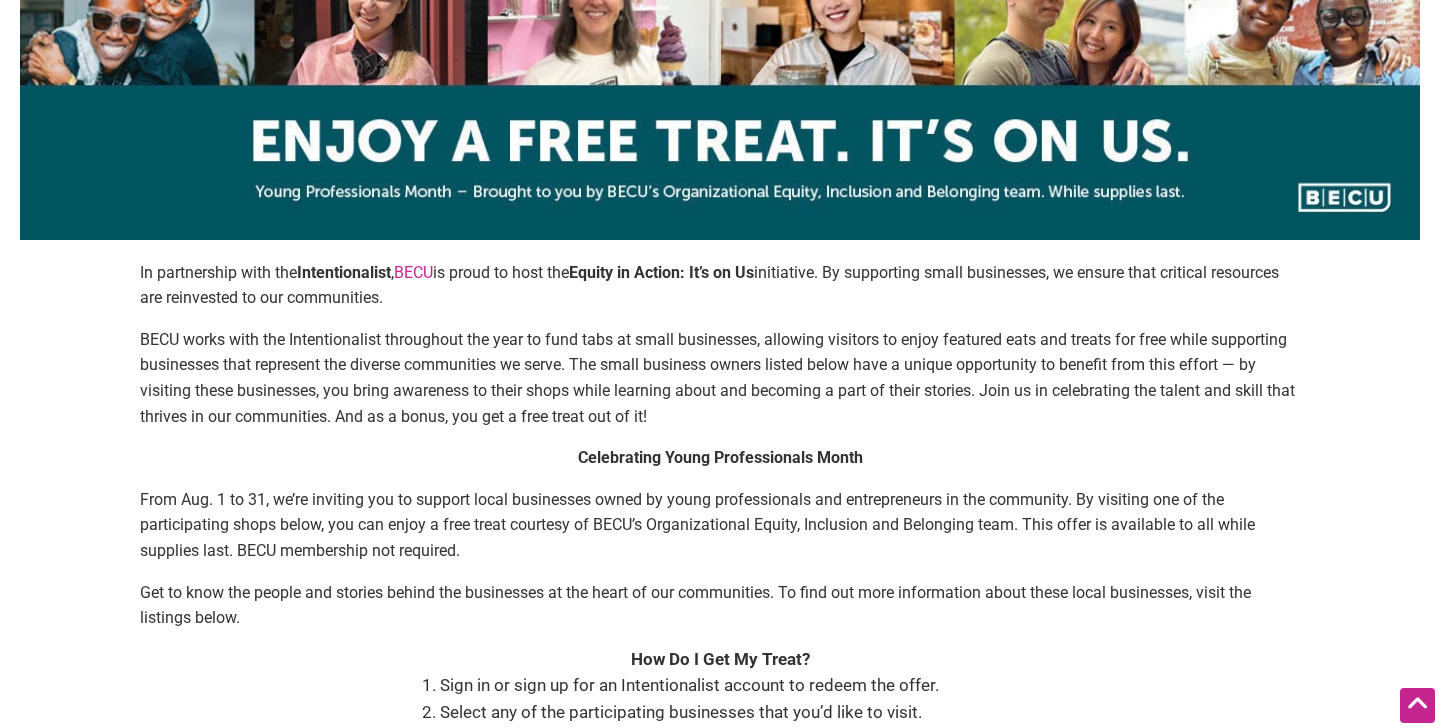 scroll, scrollTop: 0, scrollLeft: 0, axis: both 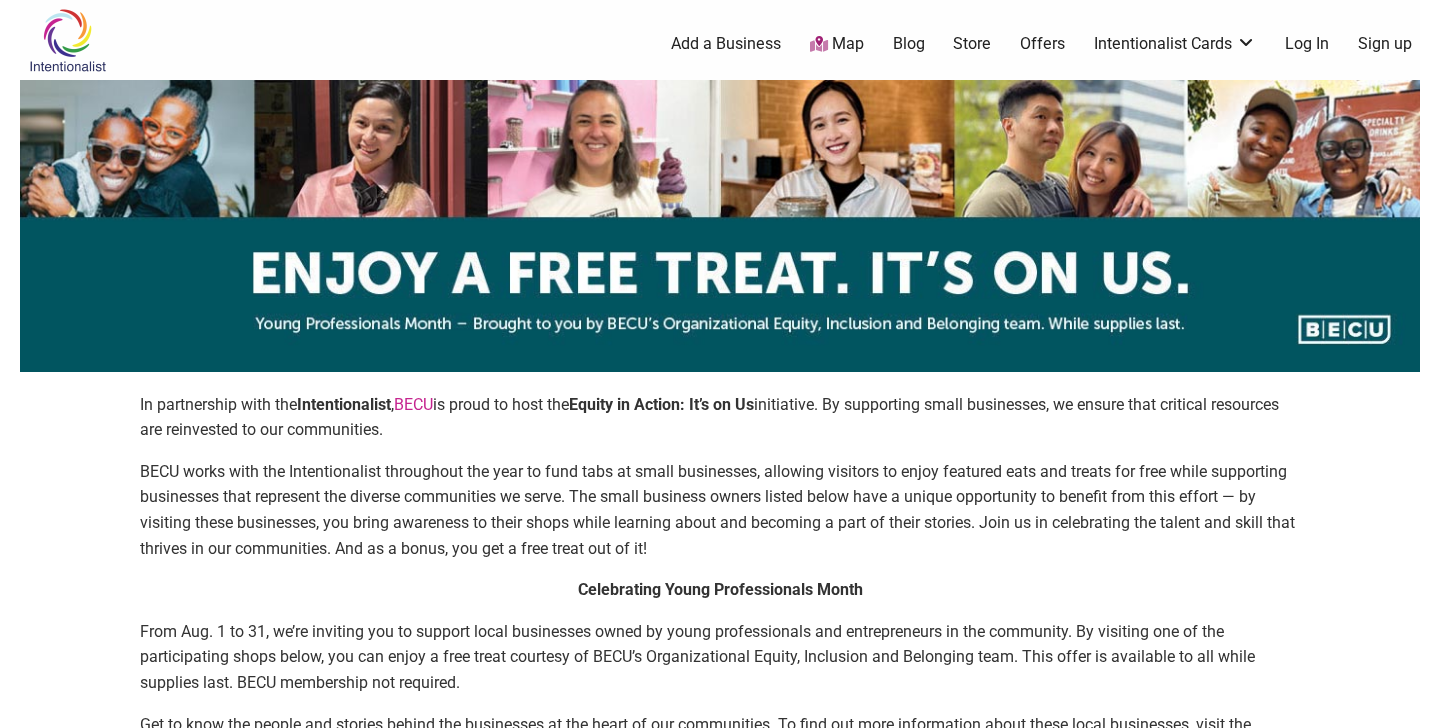 click on "Sign up" at bounding box center [1385, 44] 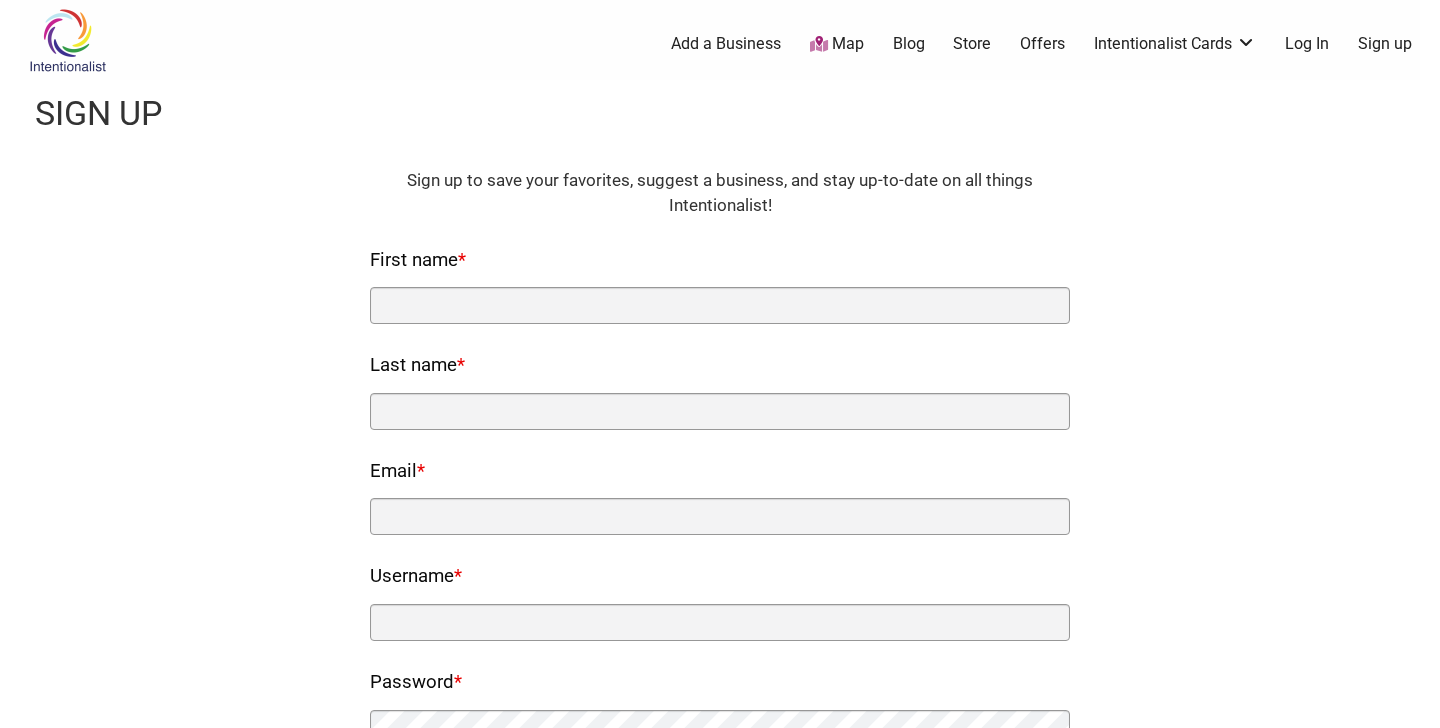scroll, scrollTop: 0, scrollLeft: 0, axis: both 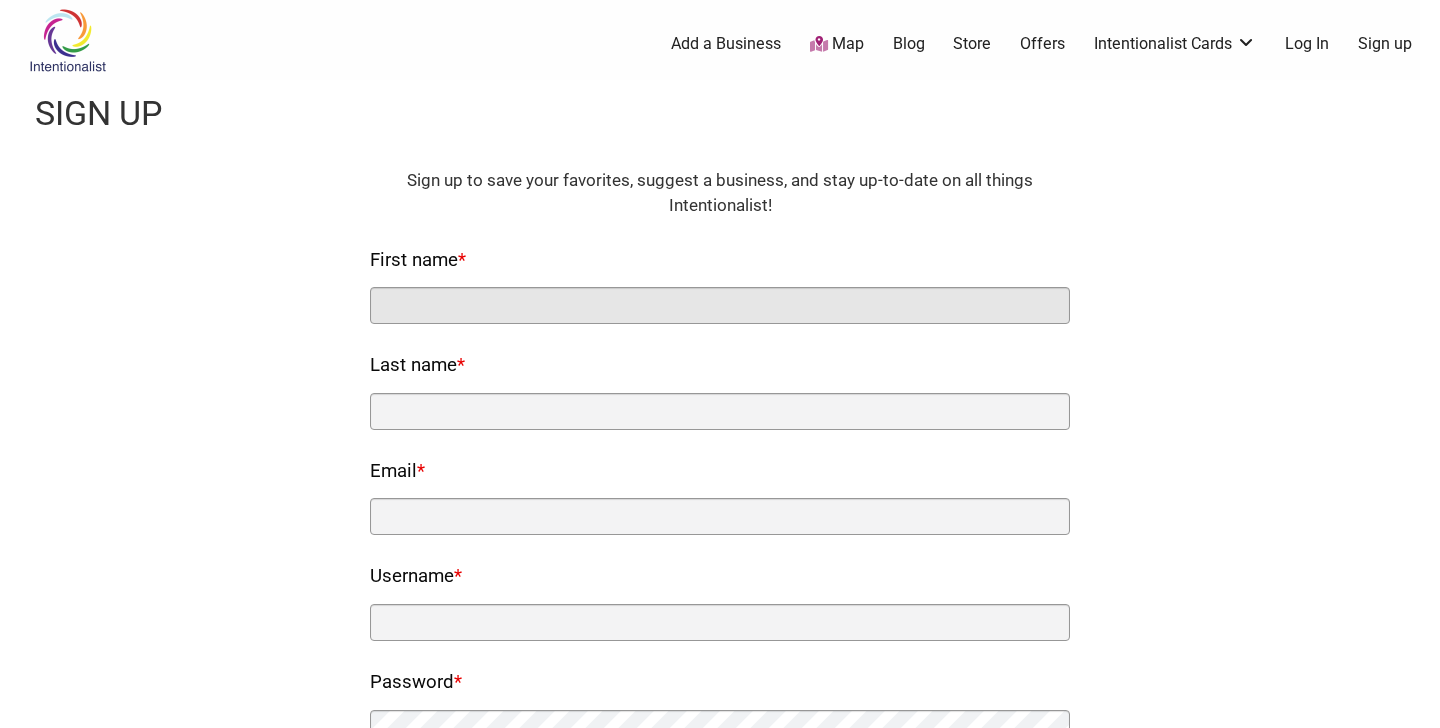 click on "First name  *" at bounding box center [720, 305] 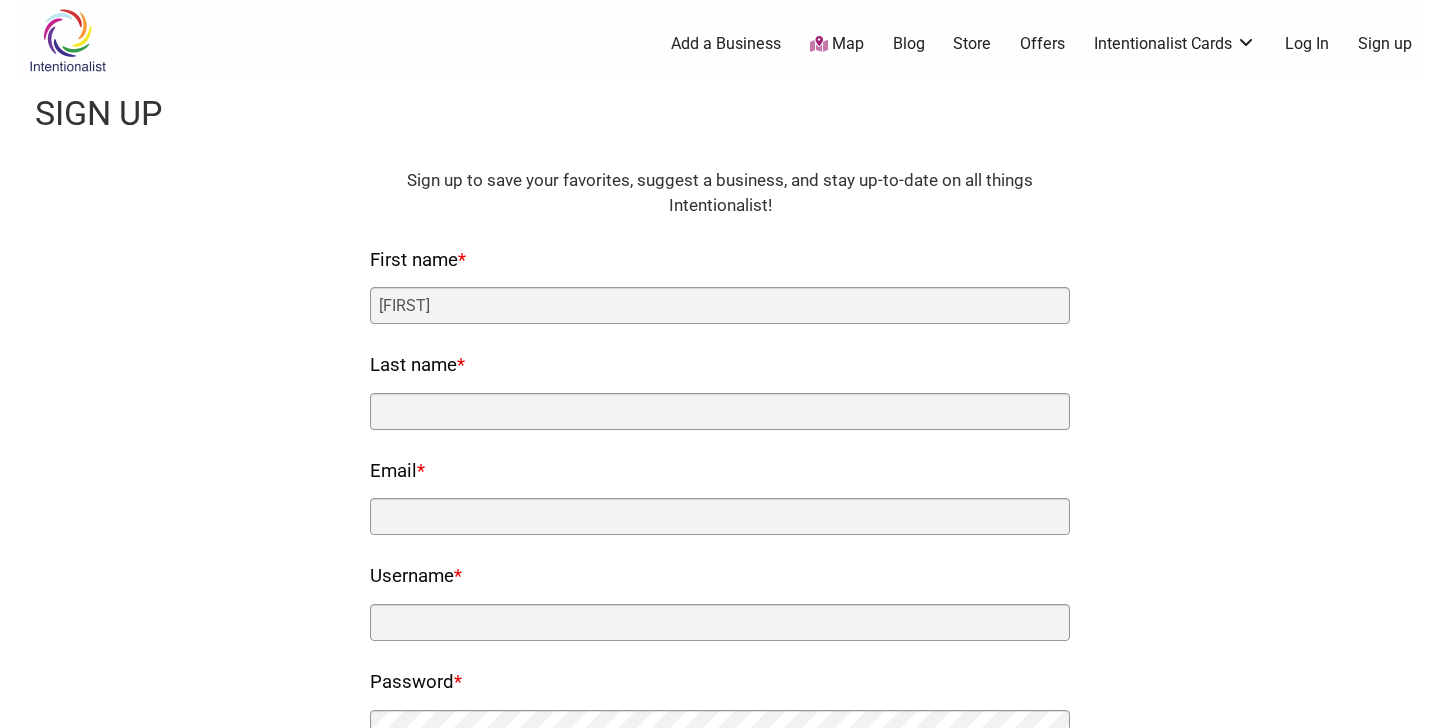 type on "Nie" 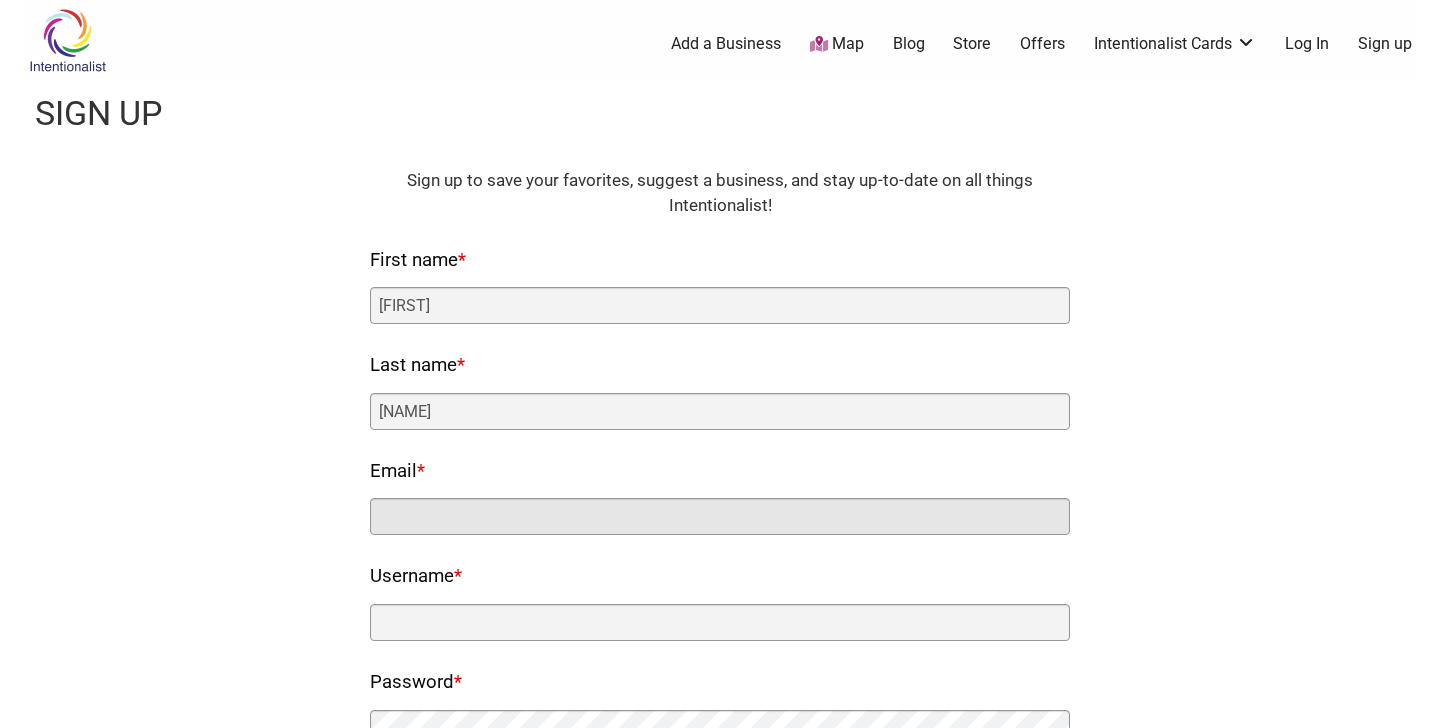 type on "shirleynie123@gmail.com" 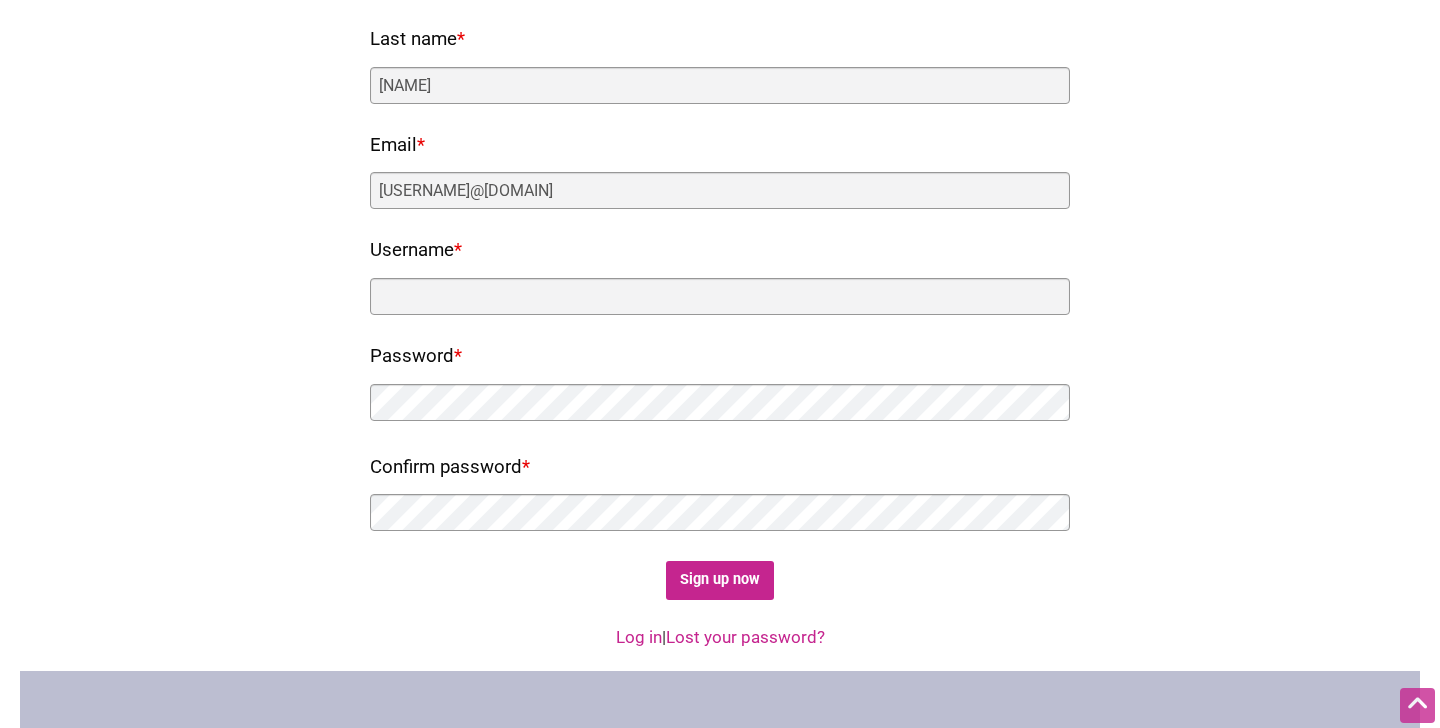 scroll, scrollTop: 330, scrollLeft: 0, axis: vertical 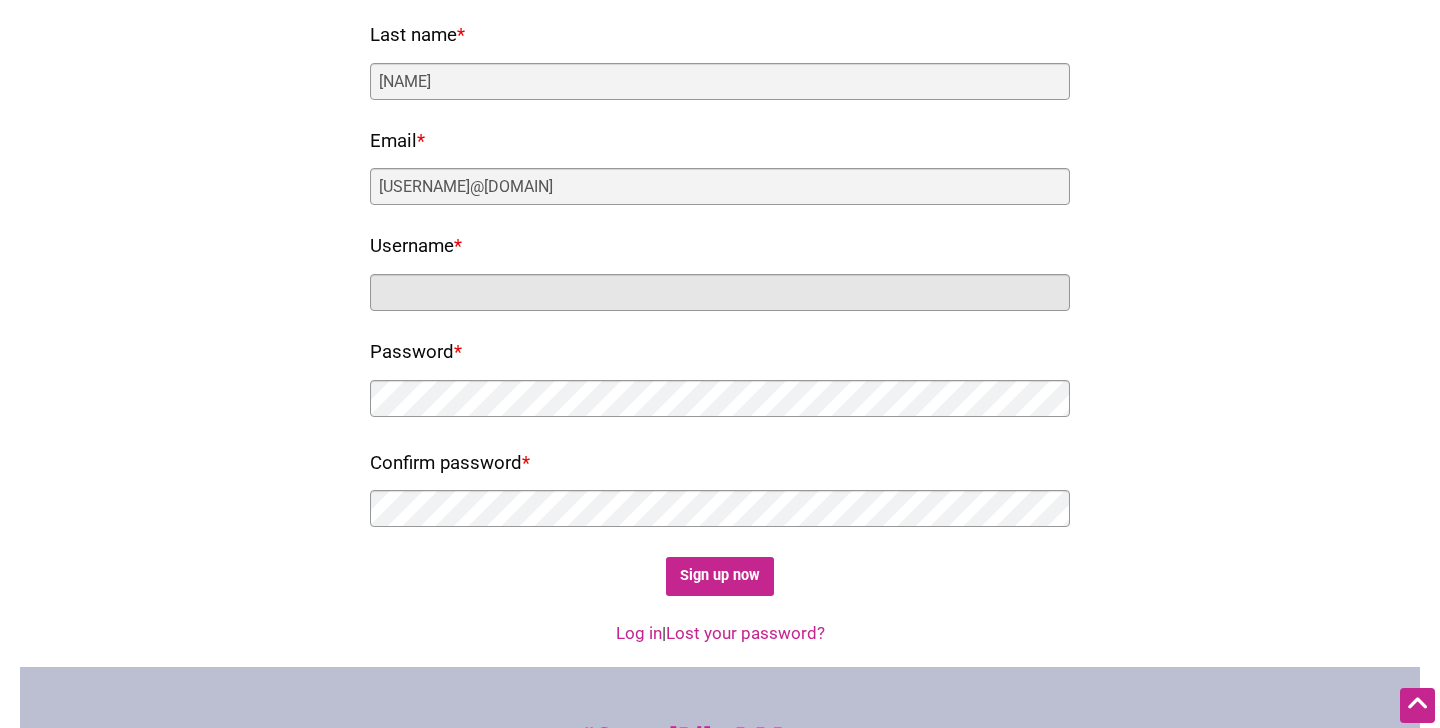 click on "Username  *" at bounding box center (720, 292) 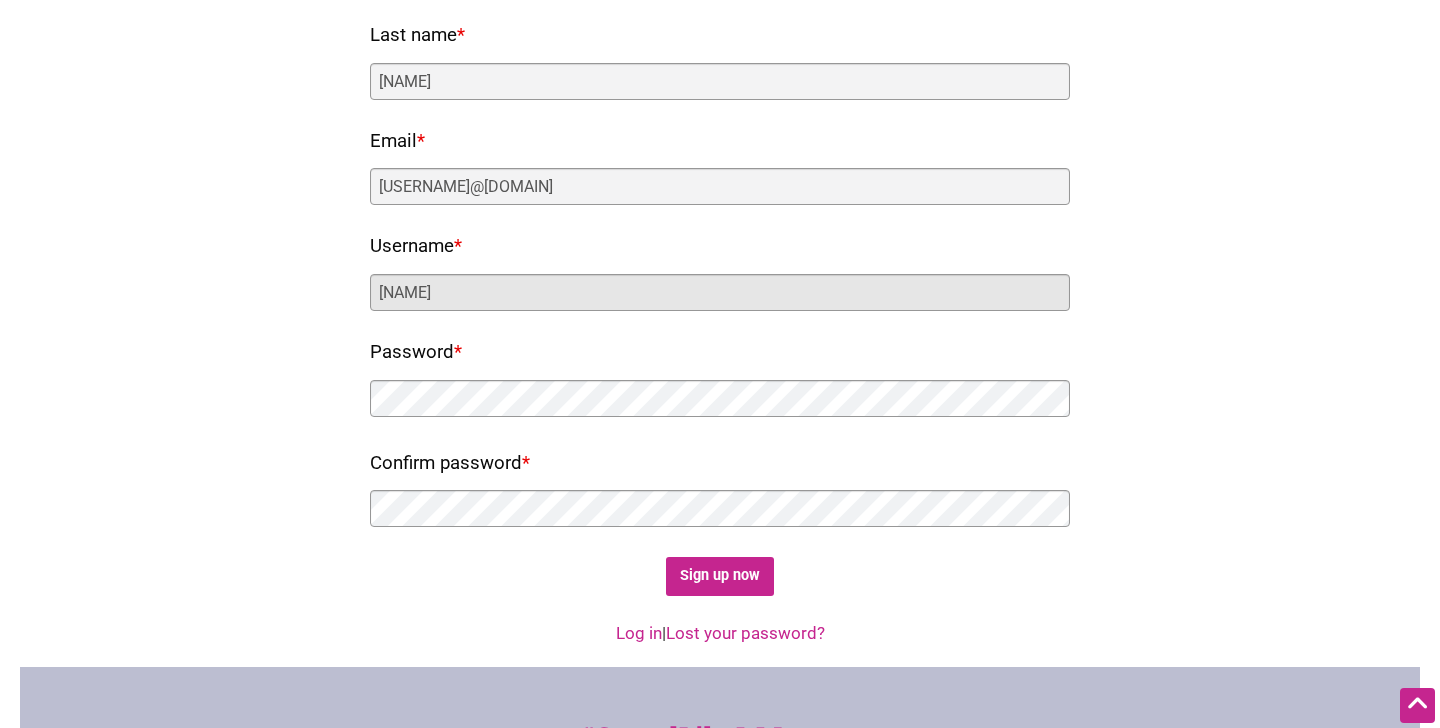 type on "[USERNAME]" 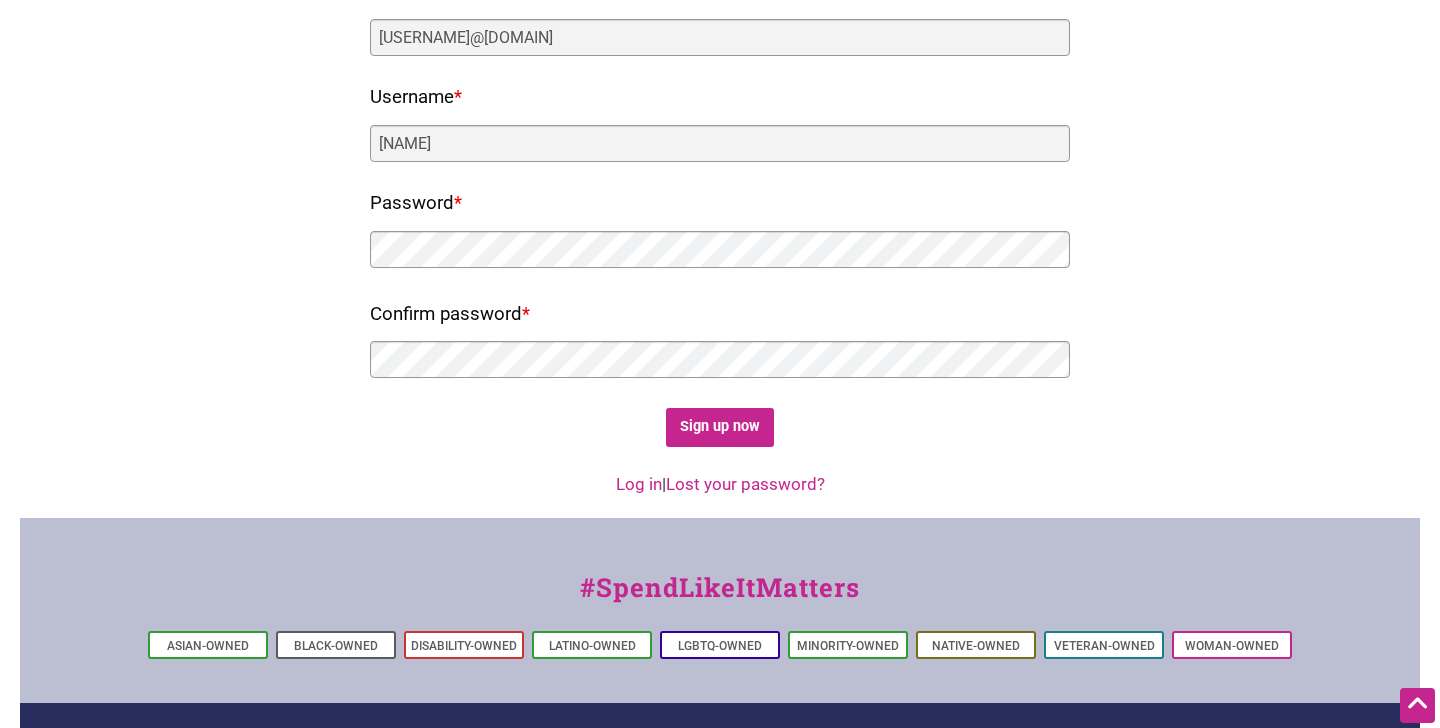 scroll, scrollTop: 481, scrollLeft: 0, axis: vertical 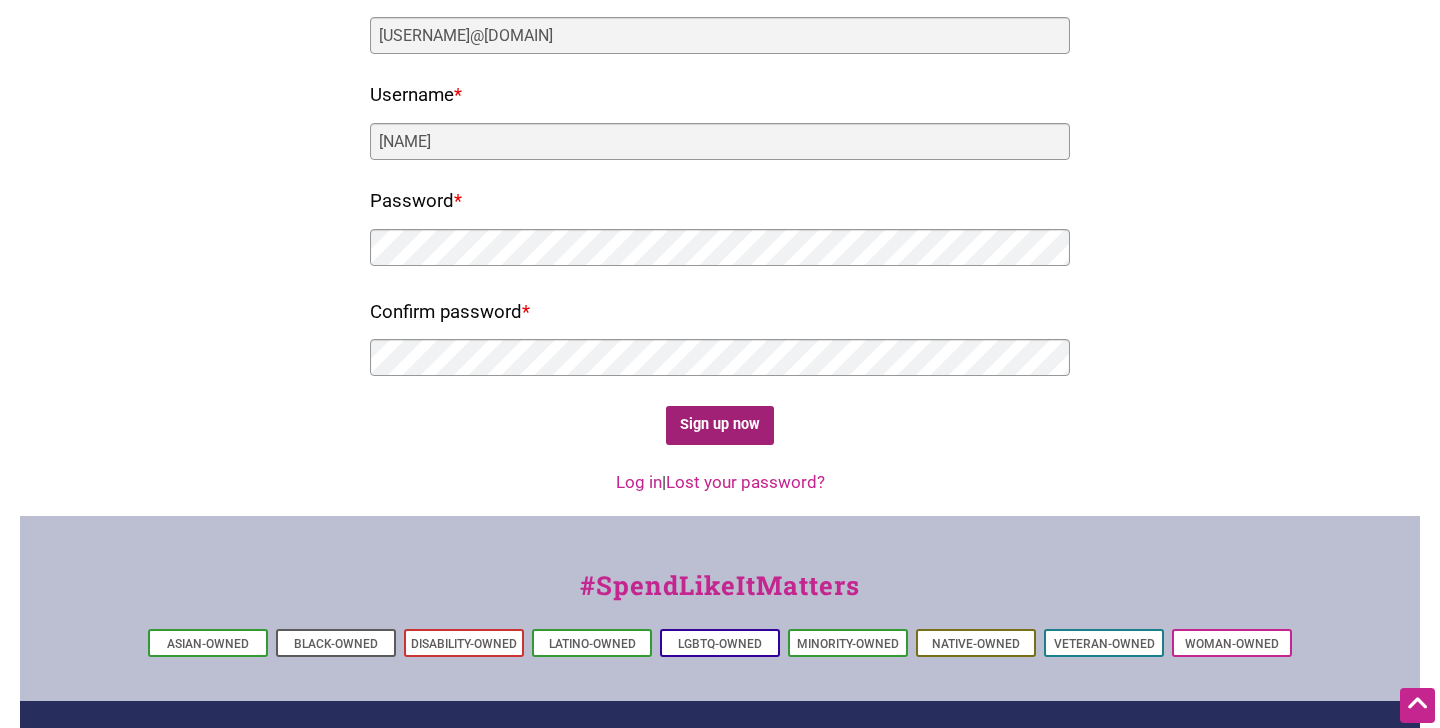 click on "Sign up now" at bounding box center (720, 425) 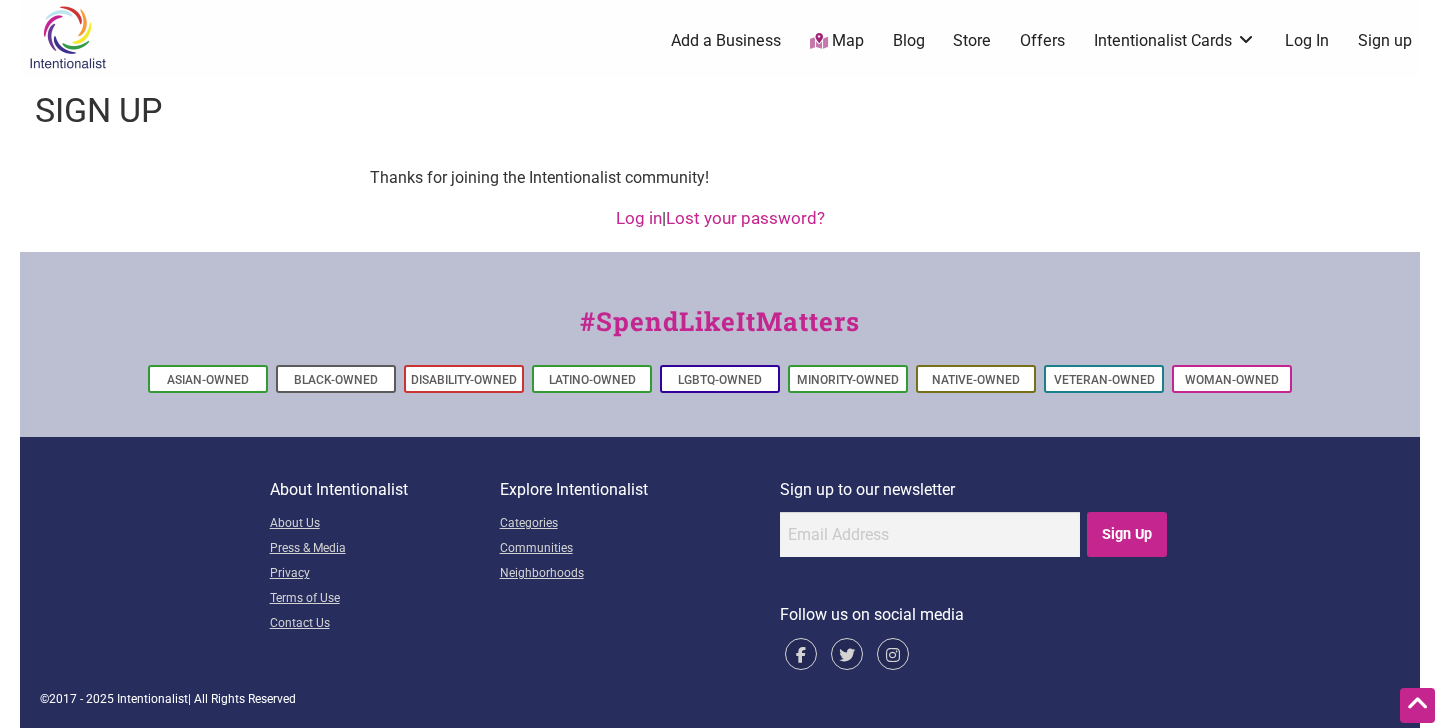 scroll, scrollTop: 0, scrollLeft: 0, axis: both 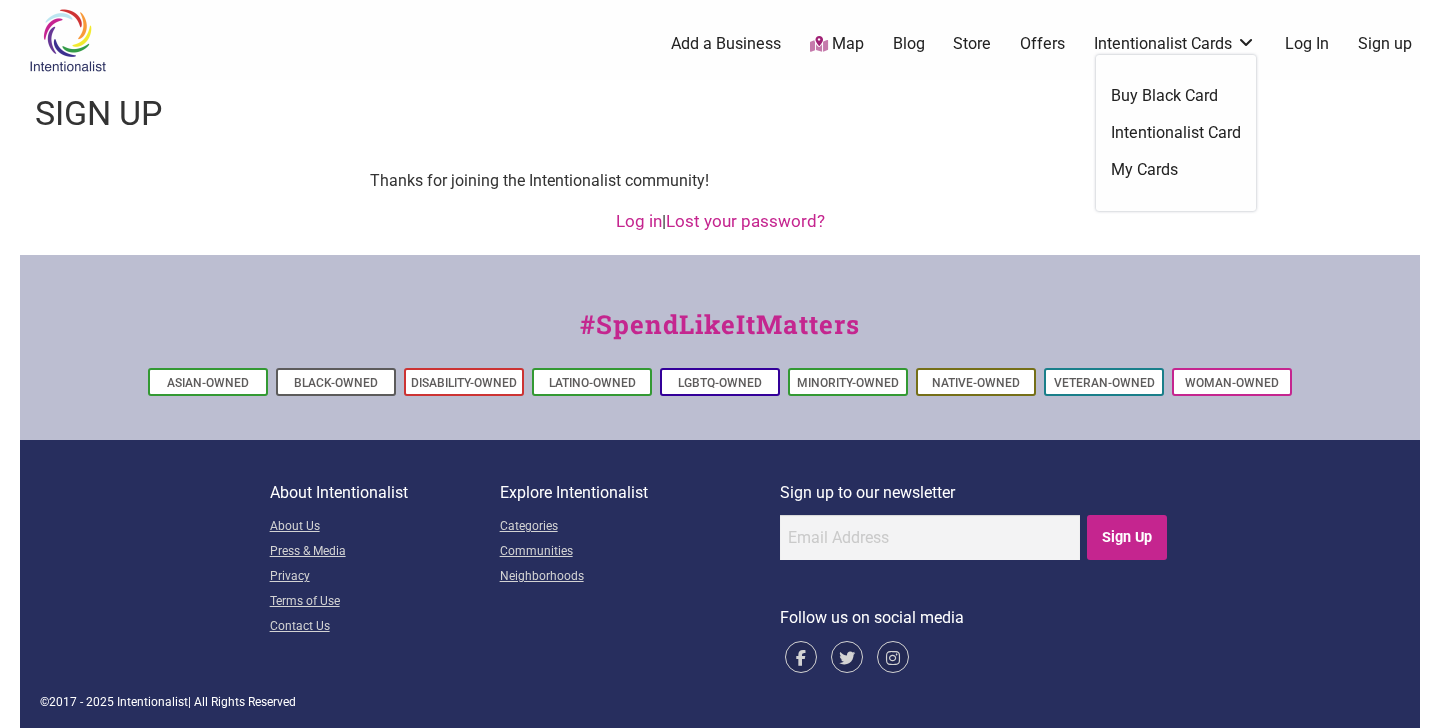 click on "Offers" at bounding box center (1042, 44) 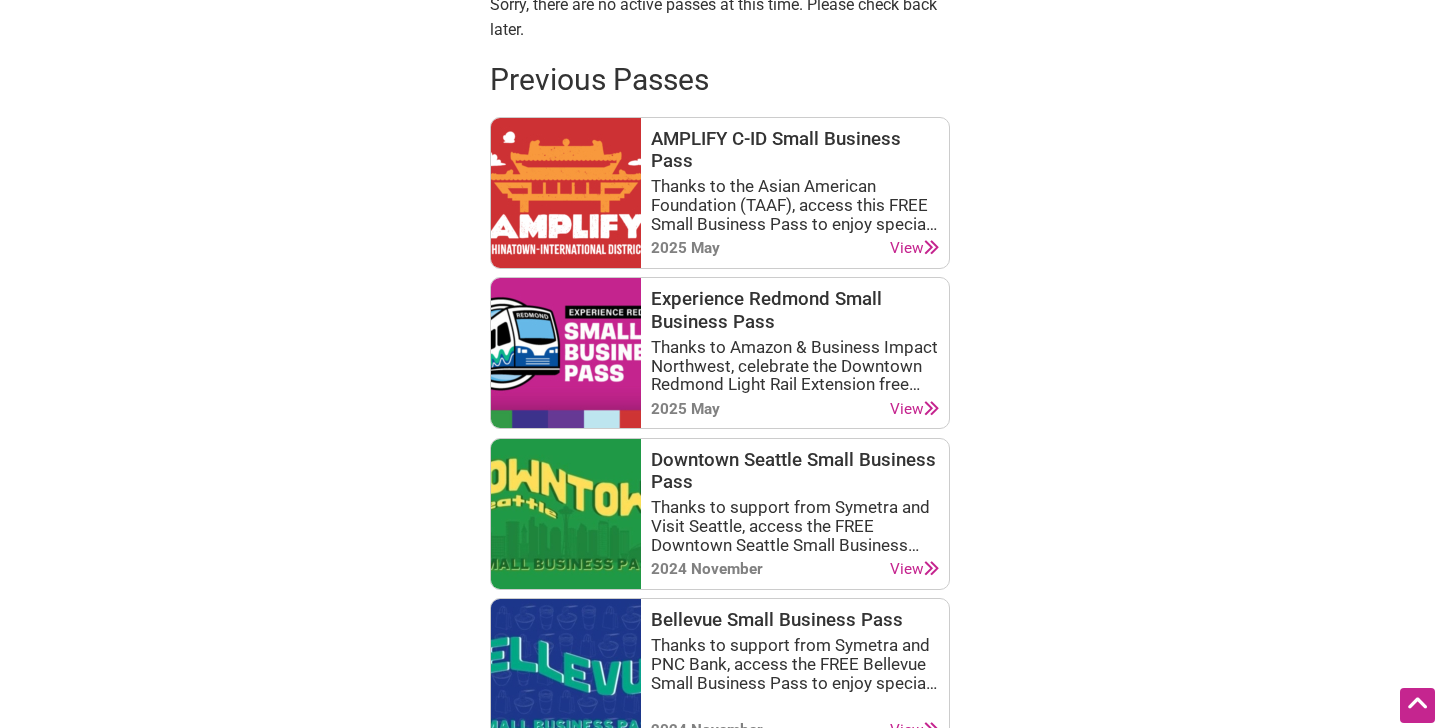 scroll, scrollTop: 487, scrollLeft: 0, axis: vertical 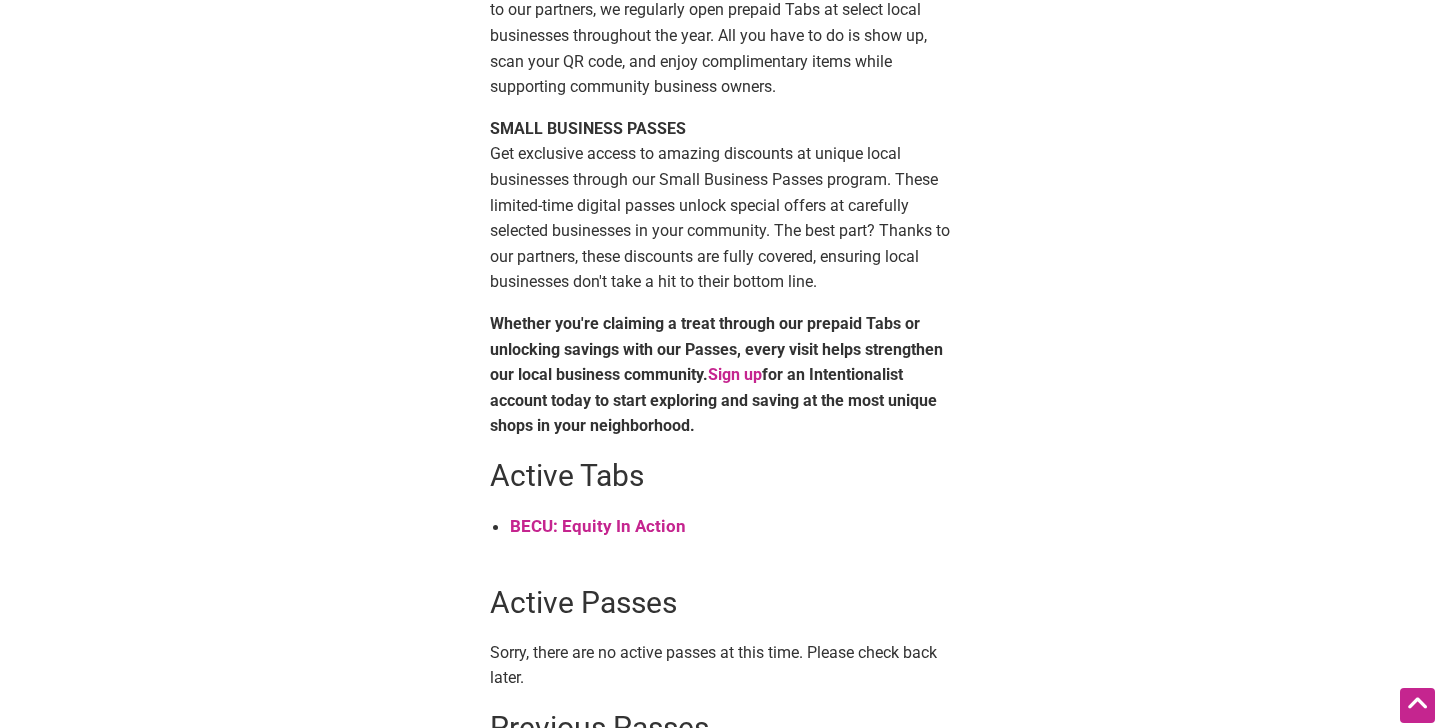 click on "BECU: Equity In Action" at bounding box center [598, 526] 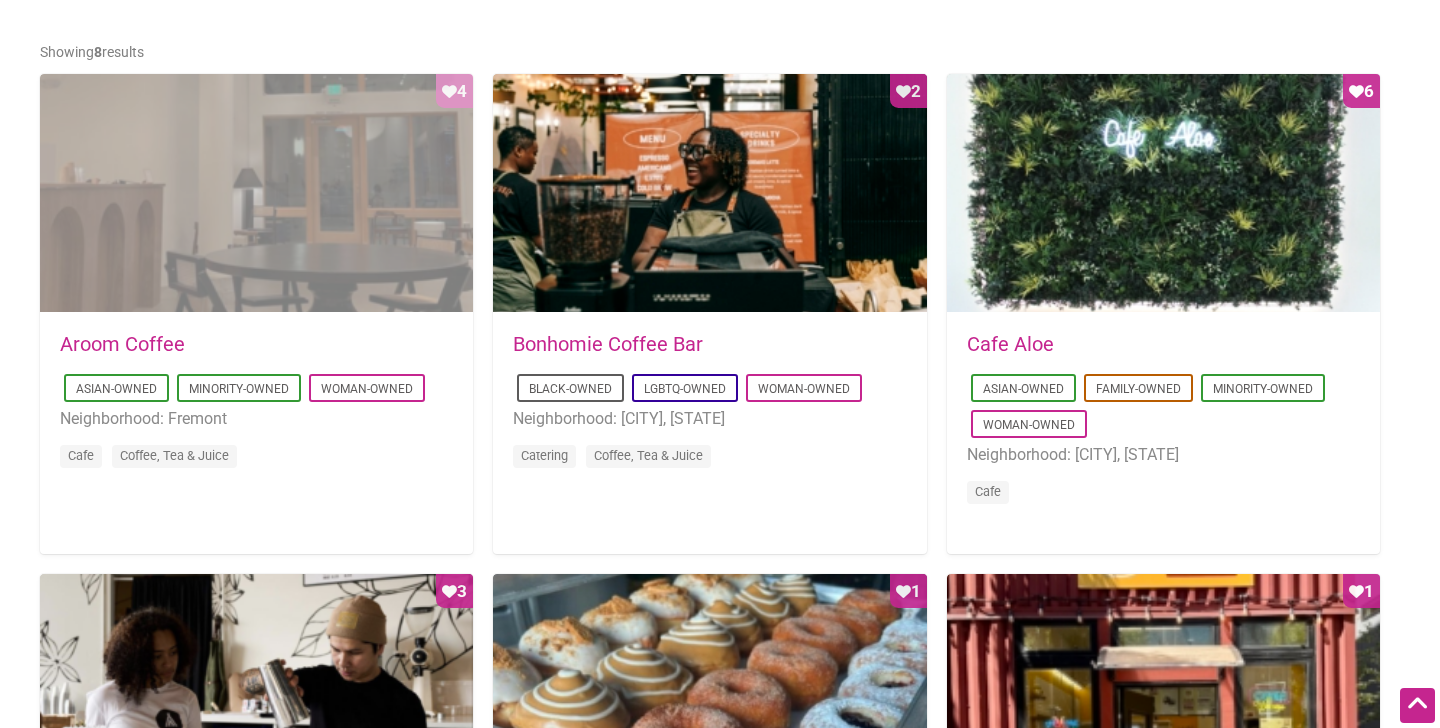 scroll, scrollTop: 987, scrollLeft: 0, axis: vertical 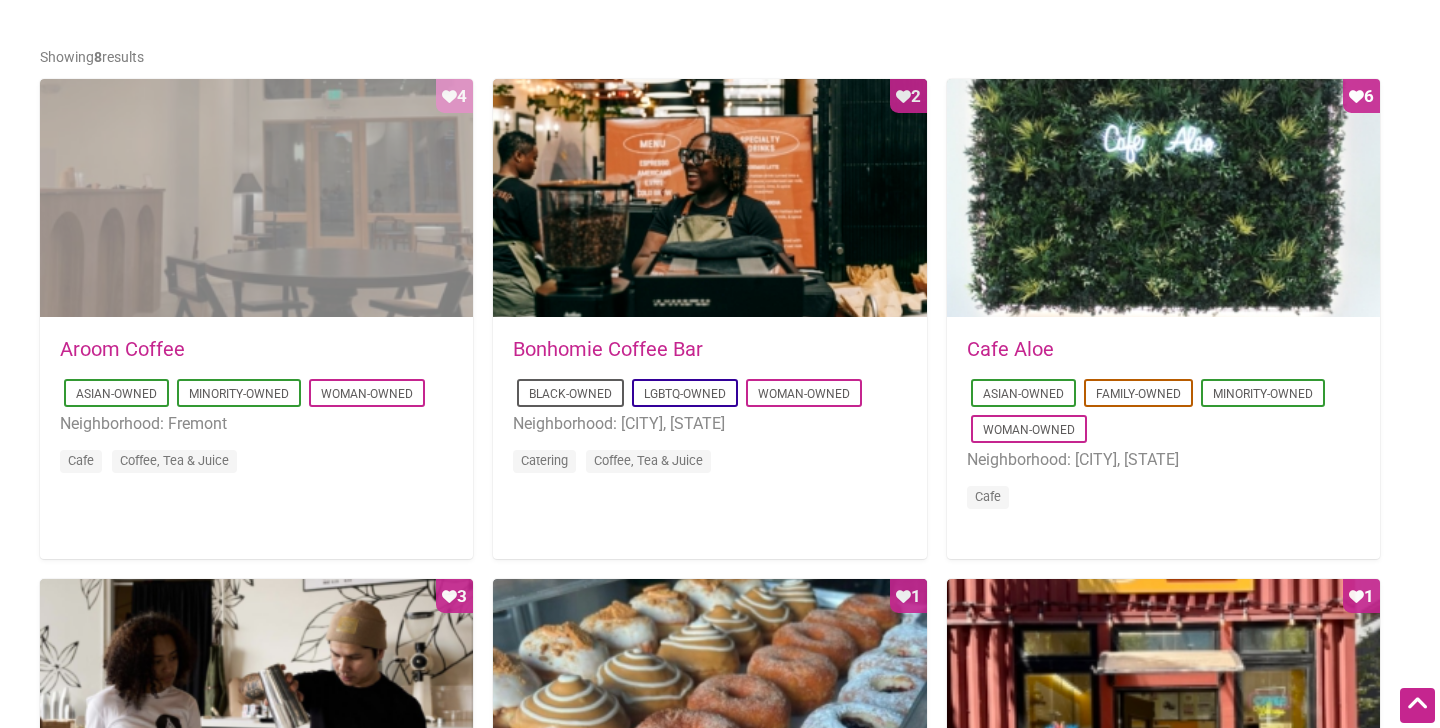 click on "Favorite Count  4" at bounding box center [256, 199] 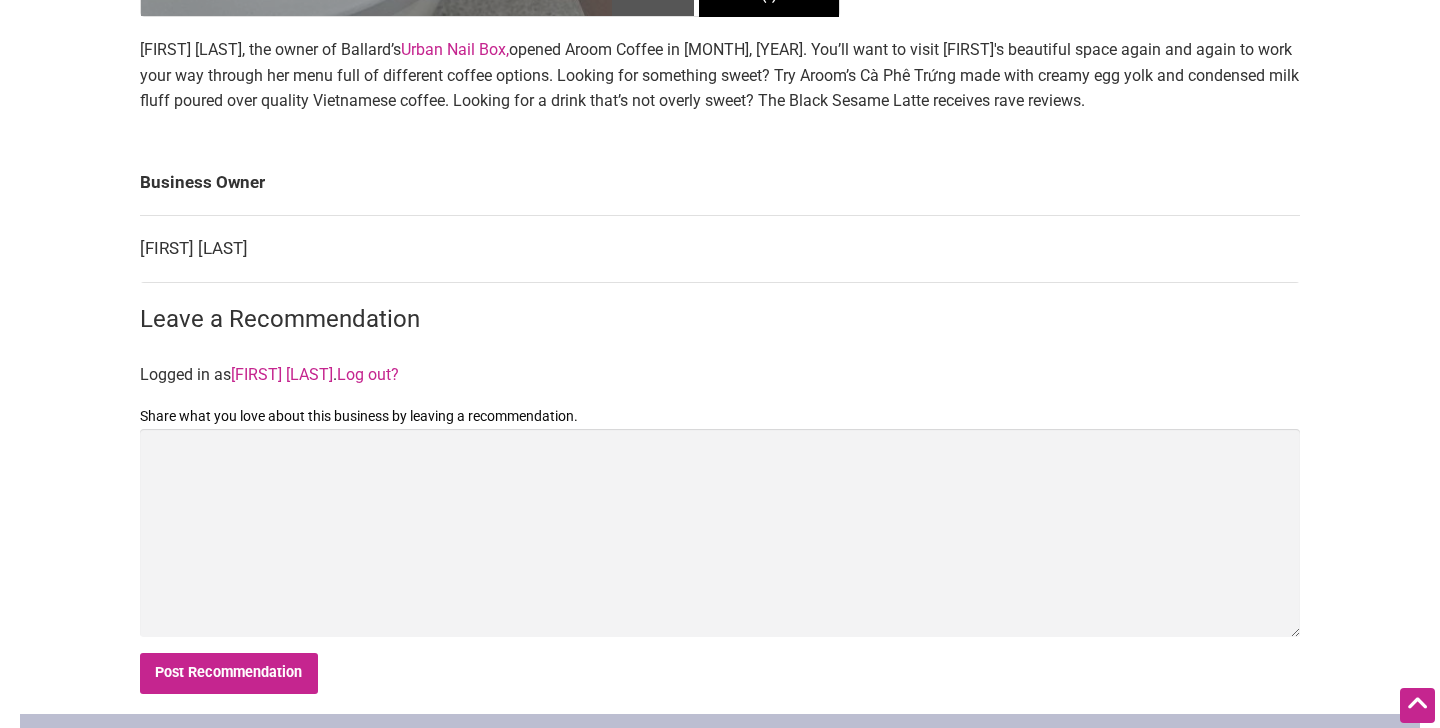 scroll, scrollTop: 1013, scrollLeft: 0, axis: vertical 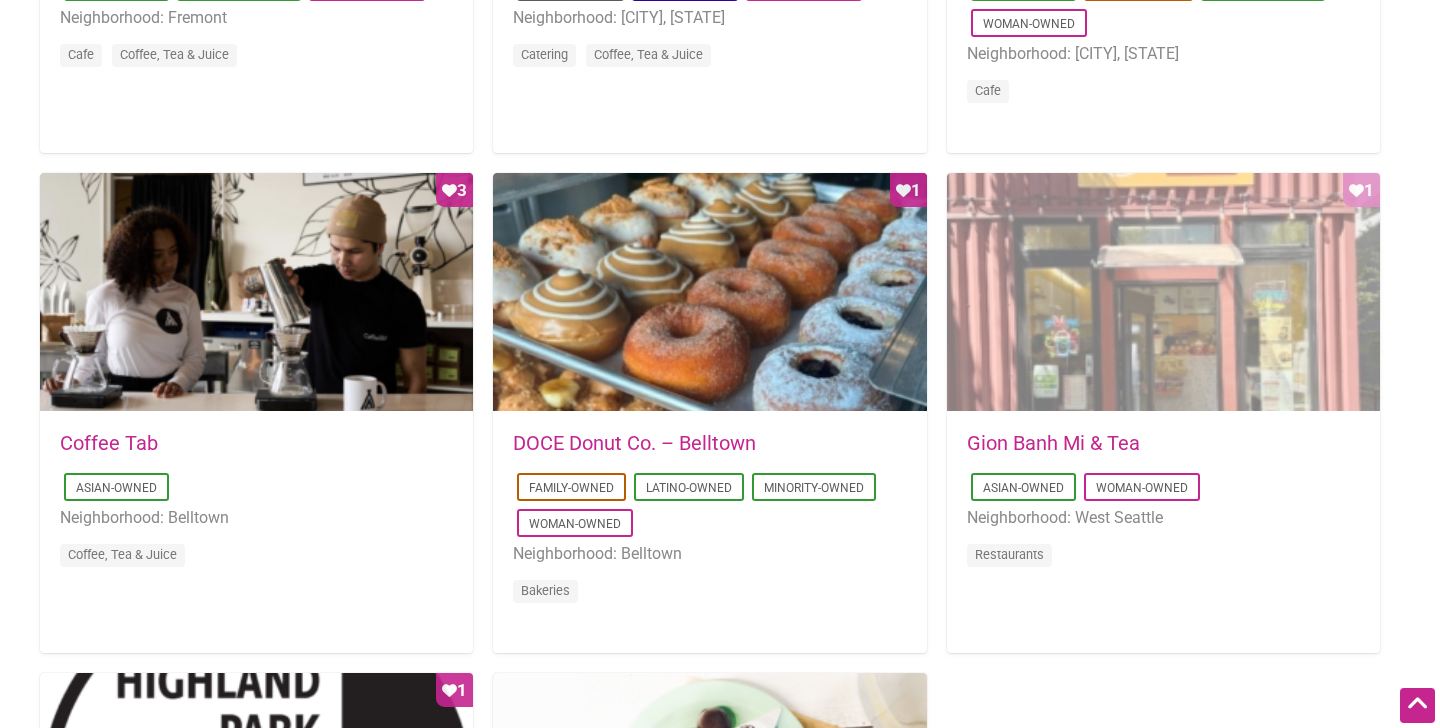 click on "Favorite Count  1" at bounding box center [1163, 293] 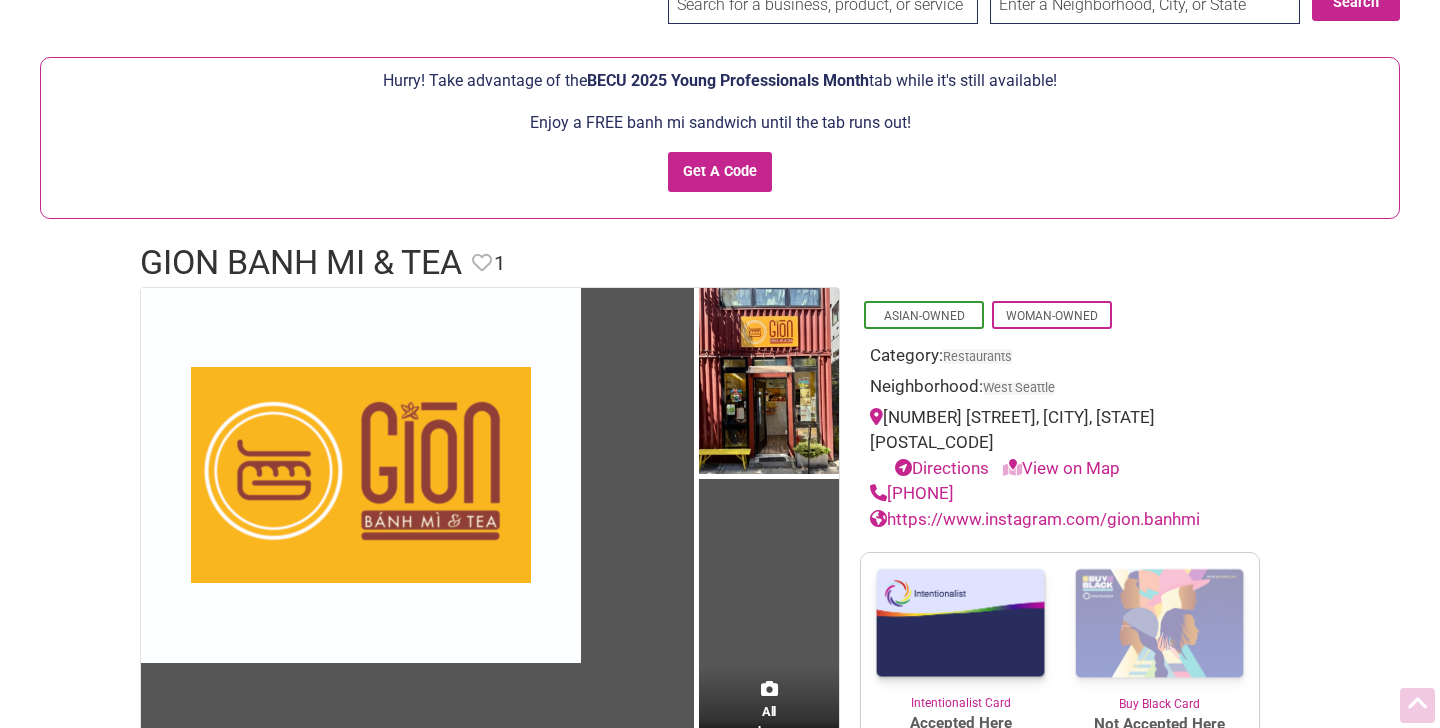 scroll, scrollTop: 0, scrollLeft: 0, axis: both 